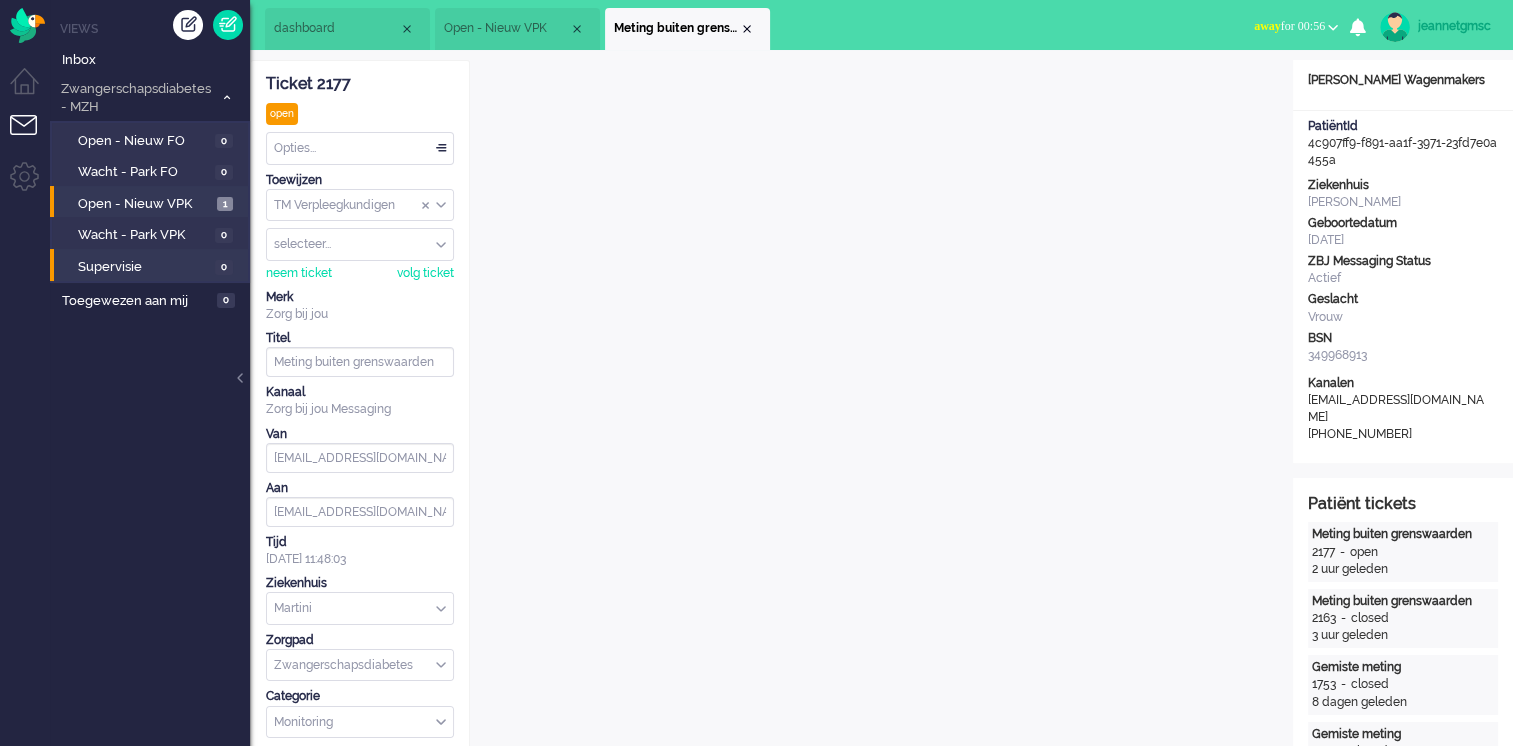 scroll, scrollTop: 0, scrollLeft: 0, axis: both 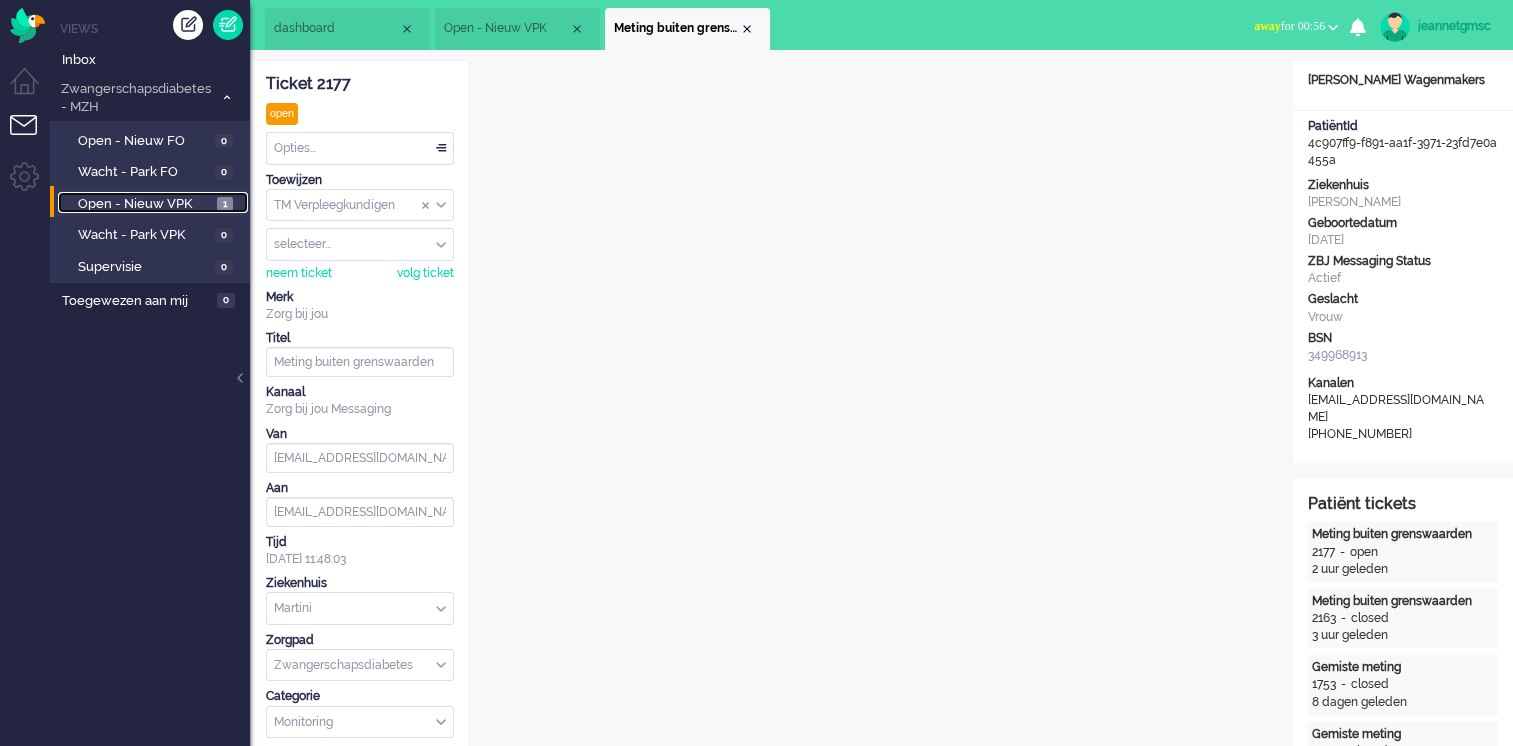 click on "Open - Nieuw VPK" at bounding box center (145, 204) 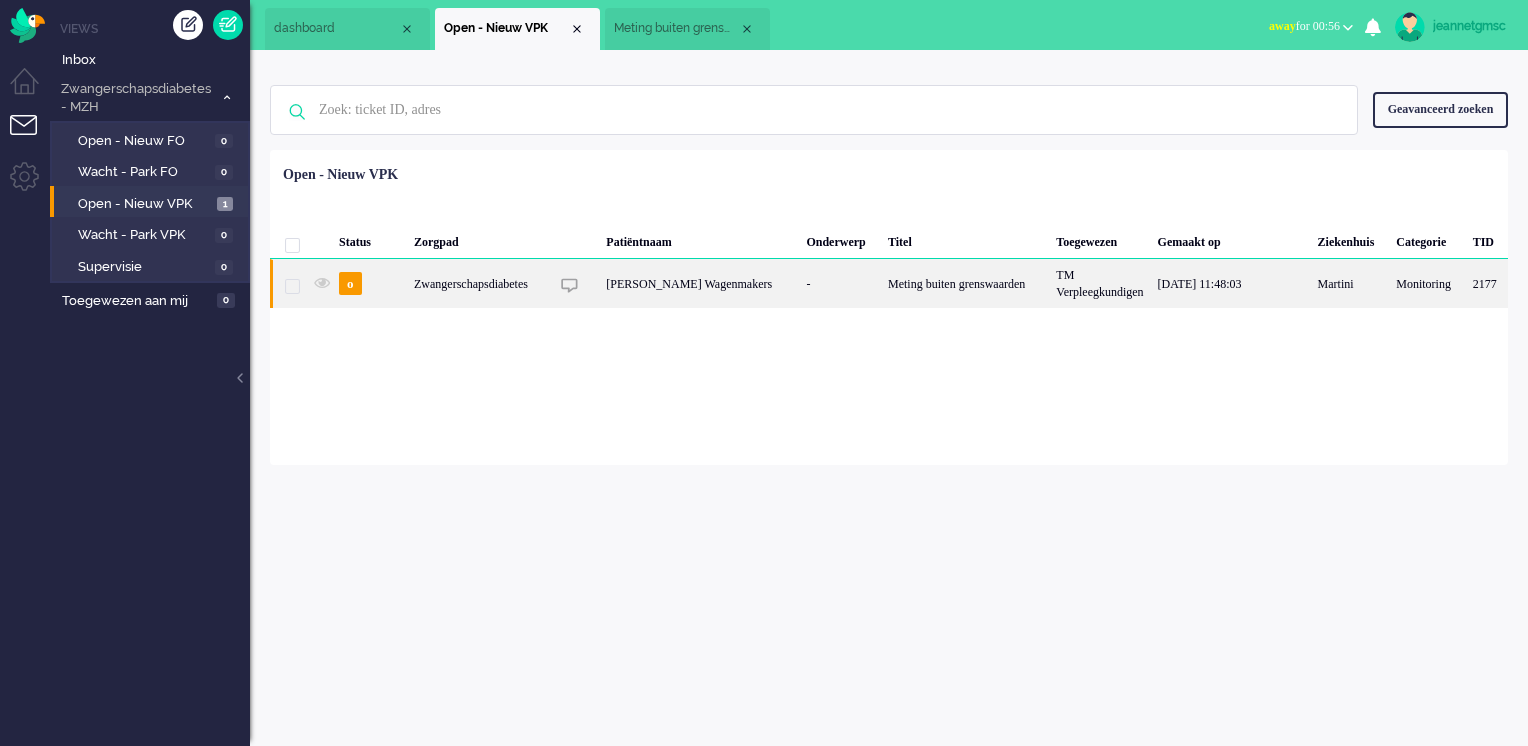 click on "Zwangerschapsdiabetes" 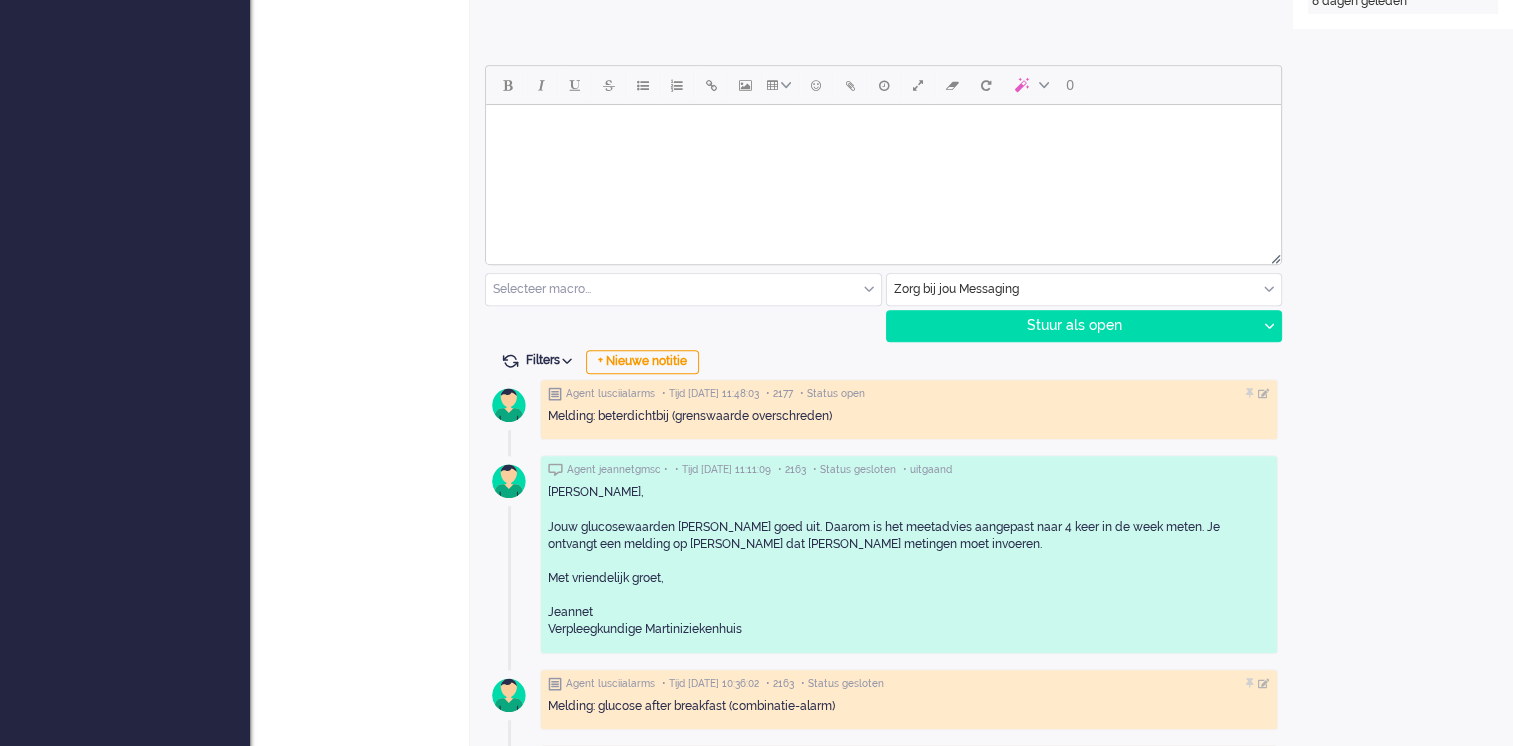 scroll, scrollTop: 1000, scrollLeft: 0, axis: vertical 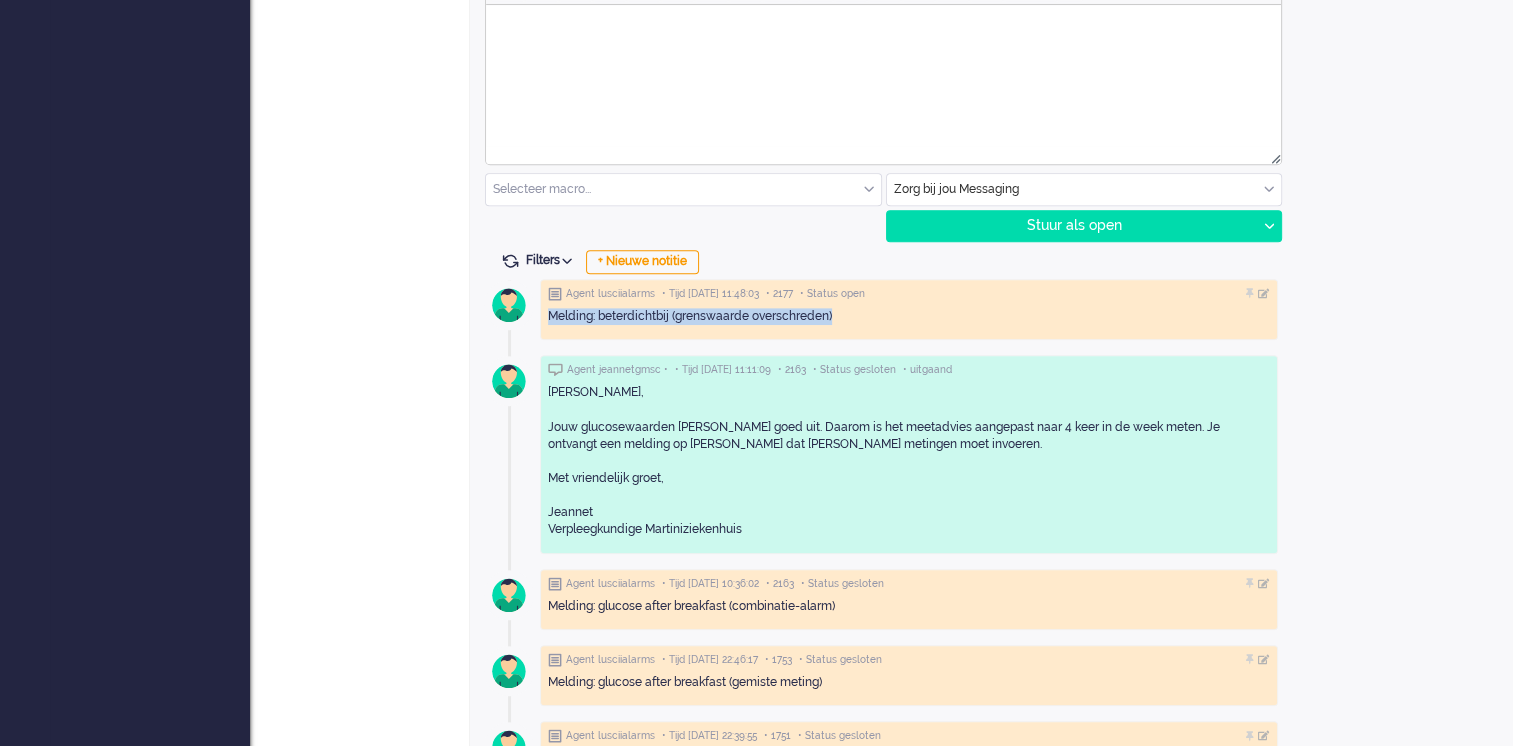 drag, startPoint x: 818, startPoint y: 321, endPoint x: 552, endPoint y: 322, distance: 266.0019 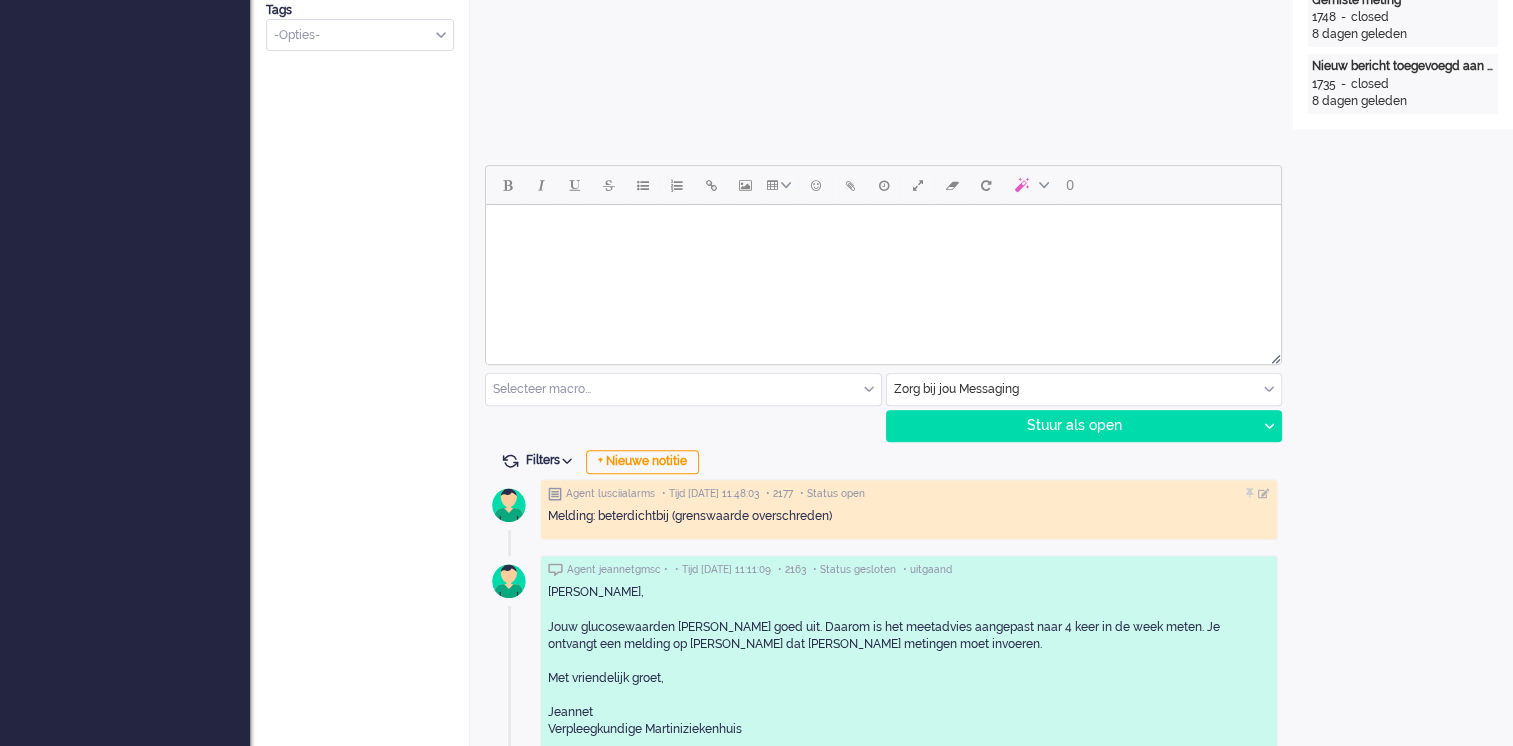 scroll, scrollTop: 1000, scrollLeft: 0, axis: vertical 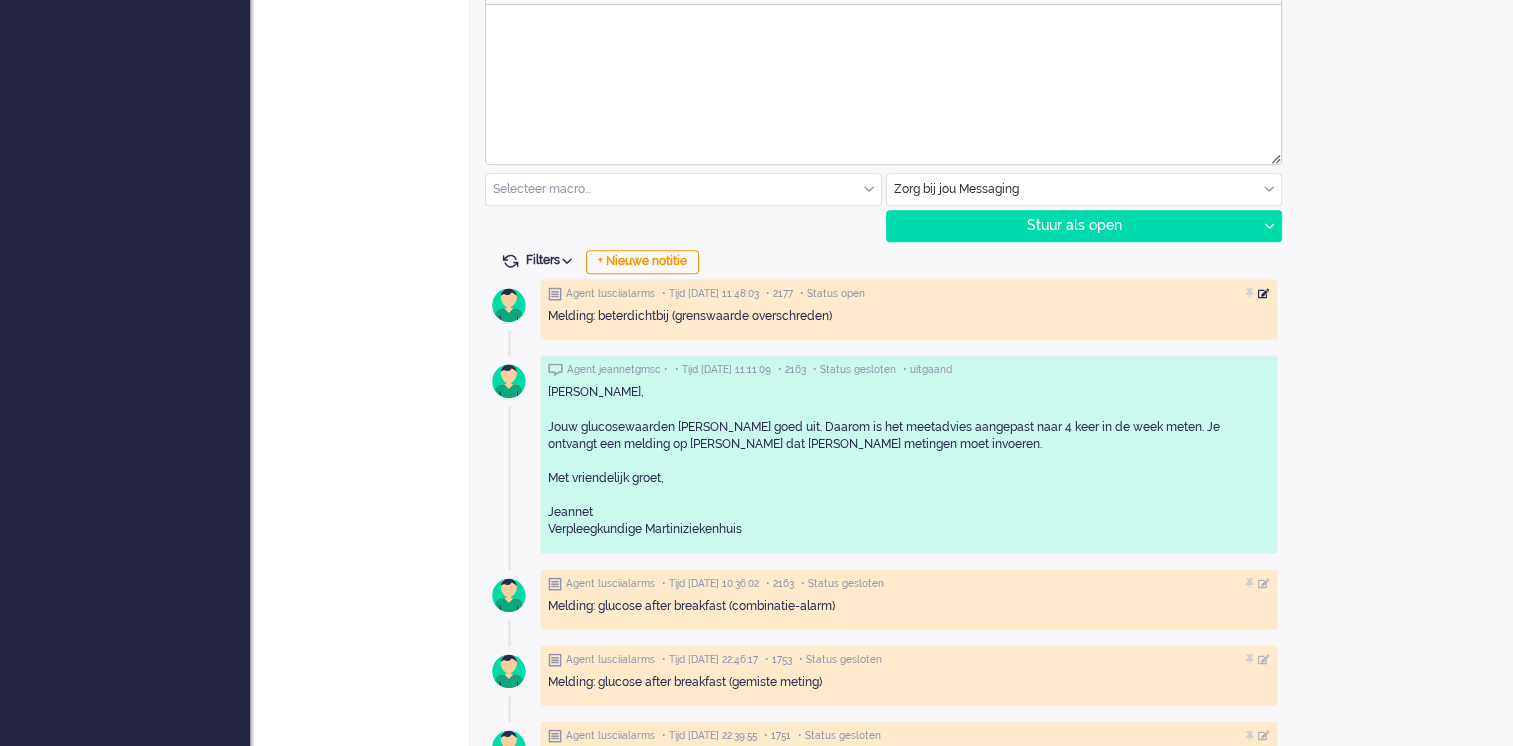 click at bounding box center (1264, 294) 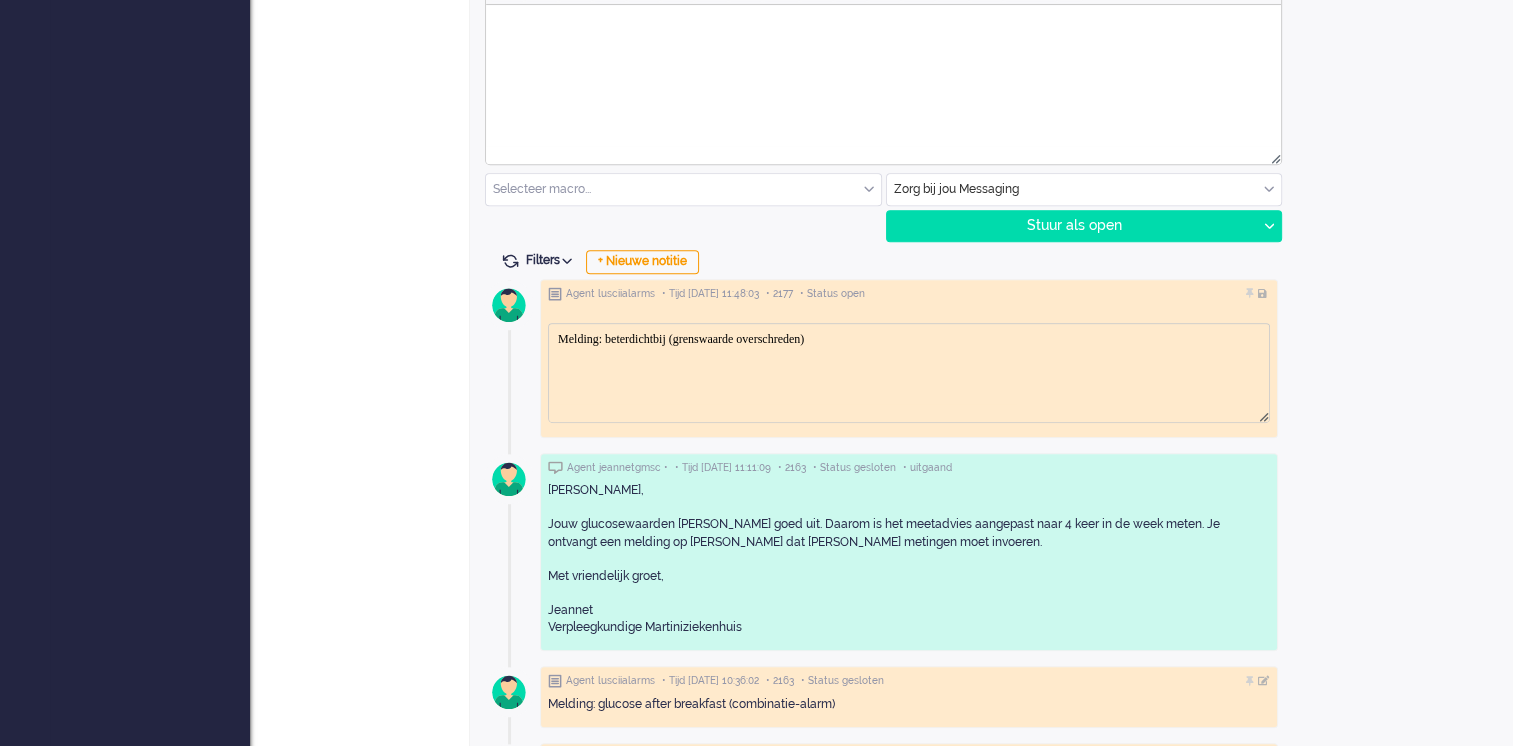 scroll, scrollTop: 0, scrollLeft: 0, axis: both 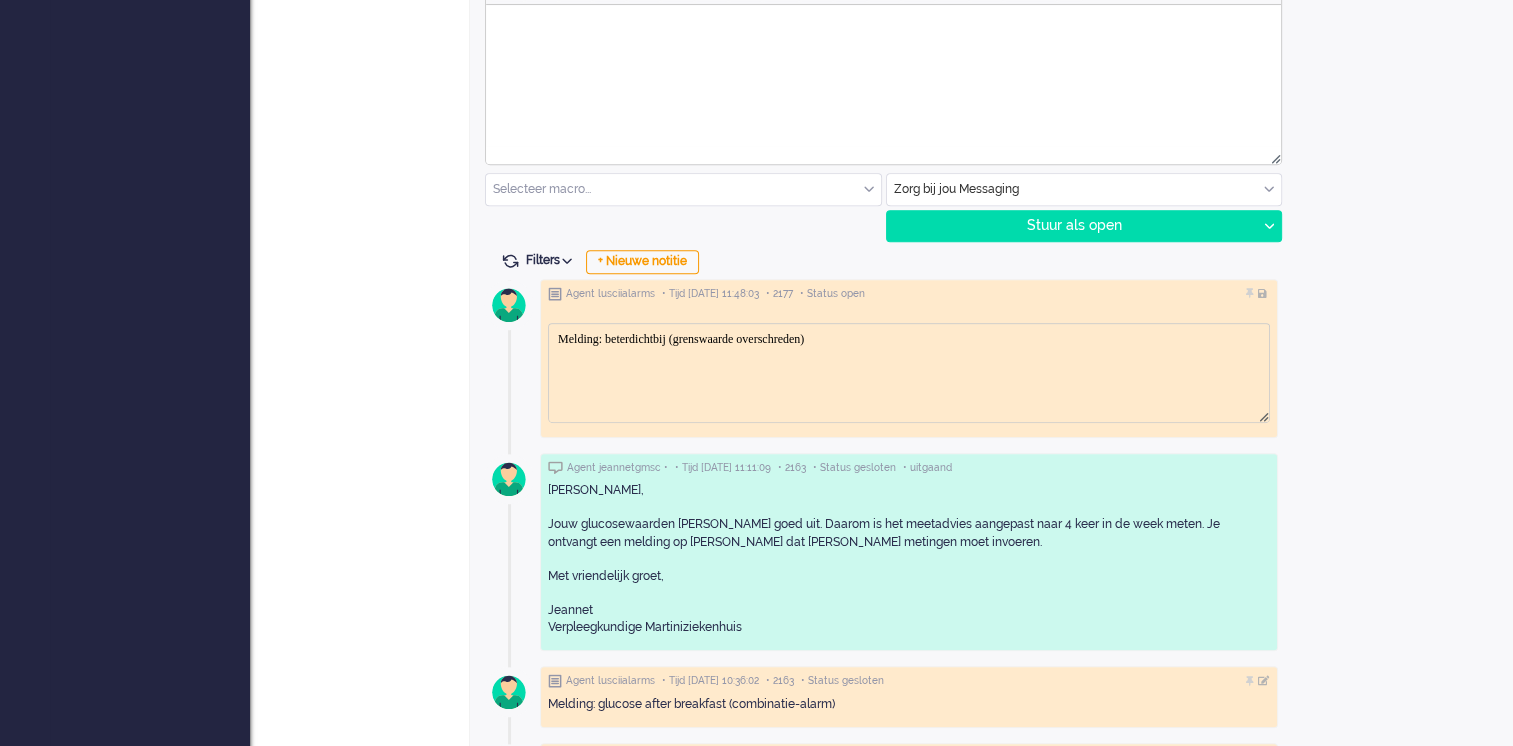 click on "Open custom software Patiëntnaam  [PERSON_NAME] Wagenmakers  PatiëntId  4c907ff9-f891-aa1f-3971-23fd7e0a455a  Ziekenhuis Martini Ziekenhuis Geboortedatum [DATE] ZBJ Messaging Status Actief Geslacht Vrouw BSN 349968913 Kanalen e-mail [EMAIL_ADDRESS][DOMAIN_NAME] telephone [PHONE_NUMBER] Patiënt tickets Meting buiten grenswaarden 2177 - open 3 uur geleden Meting buiten grenswaarden 2163 - closed 4 uur geleden Gemiste meting 1753 - closed 8 dagen geleden Gemiste meting 1751 - closed 8 dagen geleden Gemiste meting 1748 - closed 8 dagen geleden Nieuw bericht toegevoegd aan gesprek 1735 - closed 8 dagen geleden" at bounding box center [1403, 419] 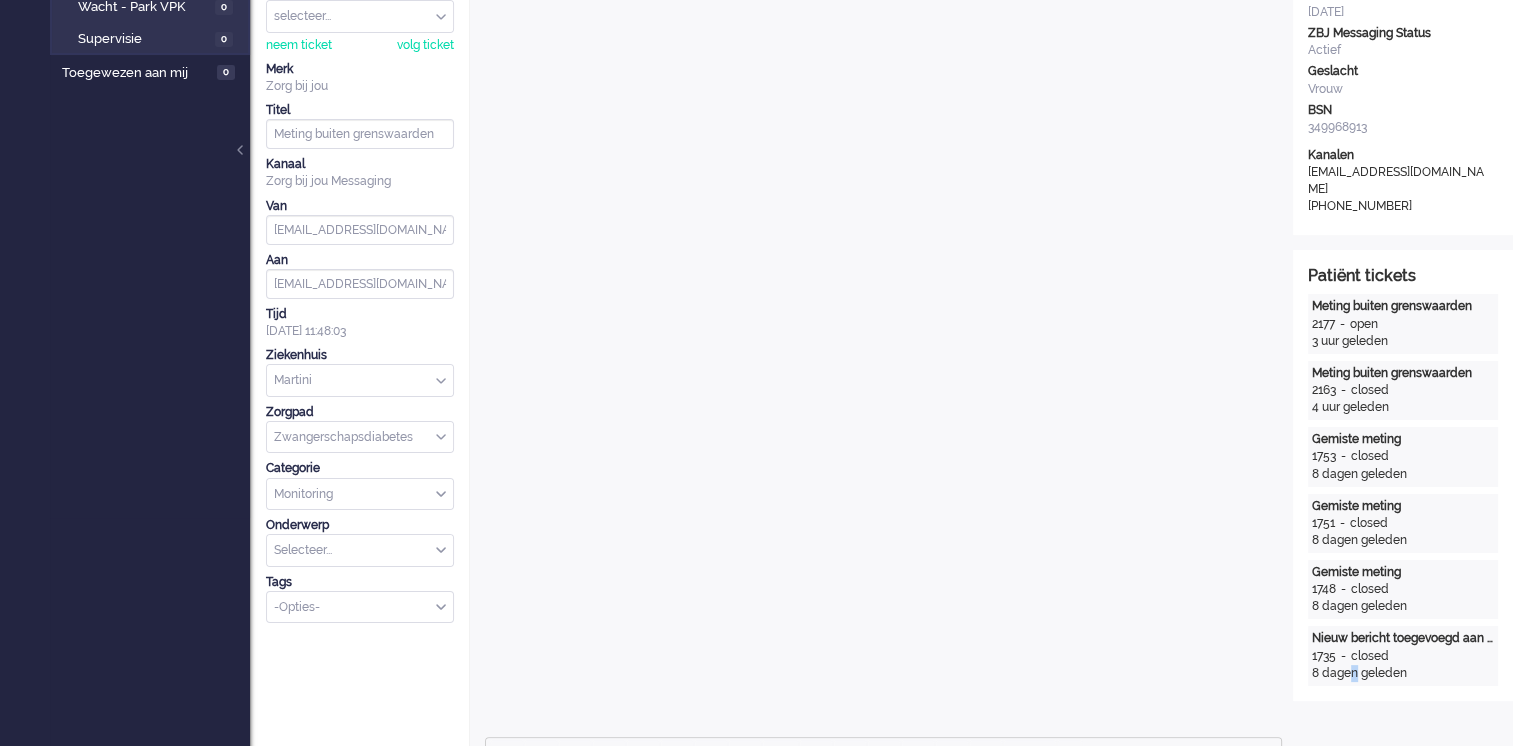 scroll, scrollTop: 0, scrollLeft: 0, axis: both 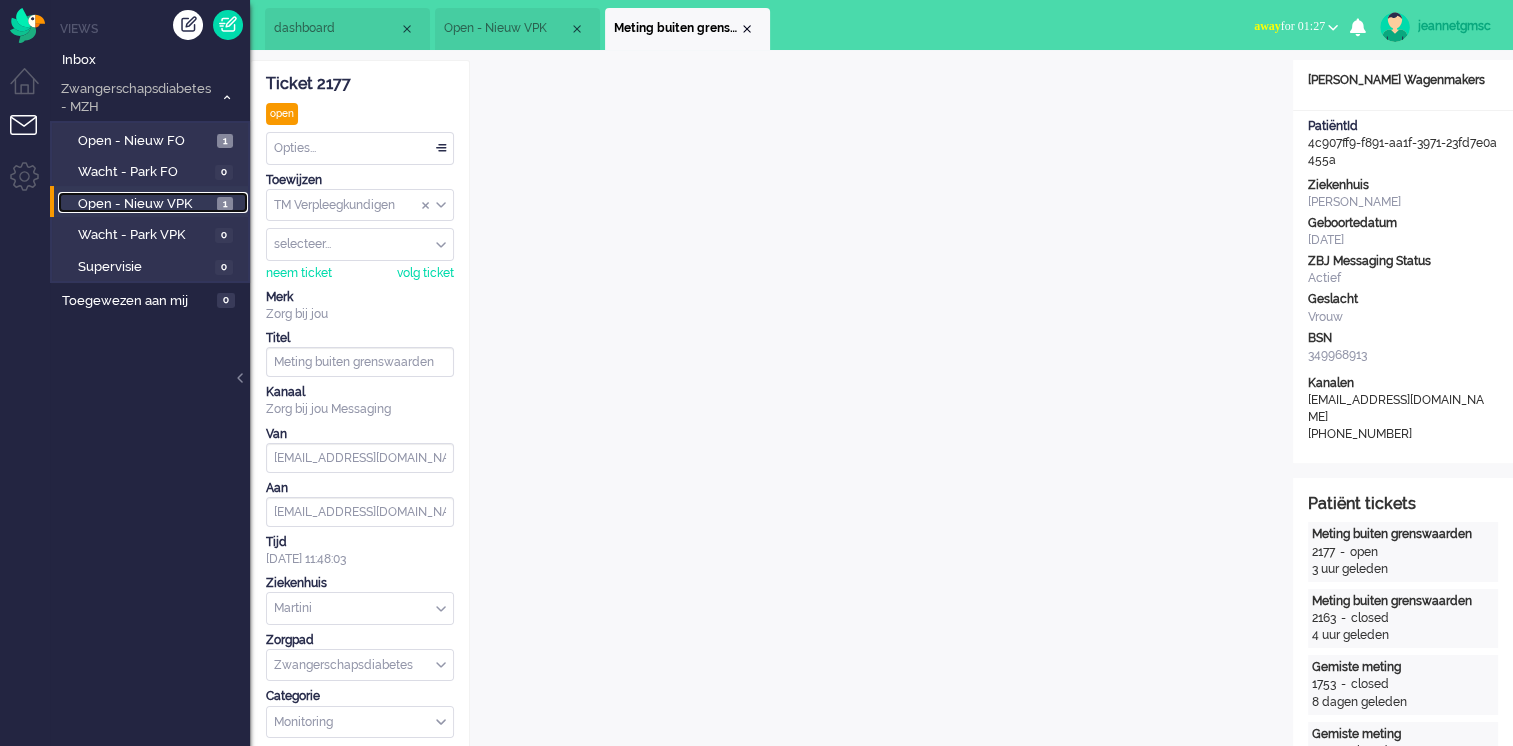 click on "Open - Nieuw VPK" at bounding box center [145, 204] 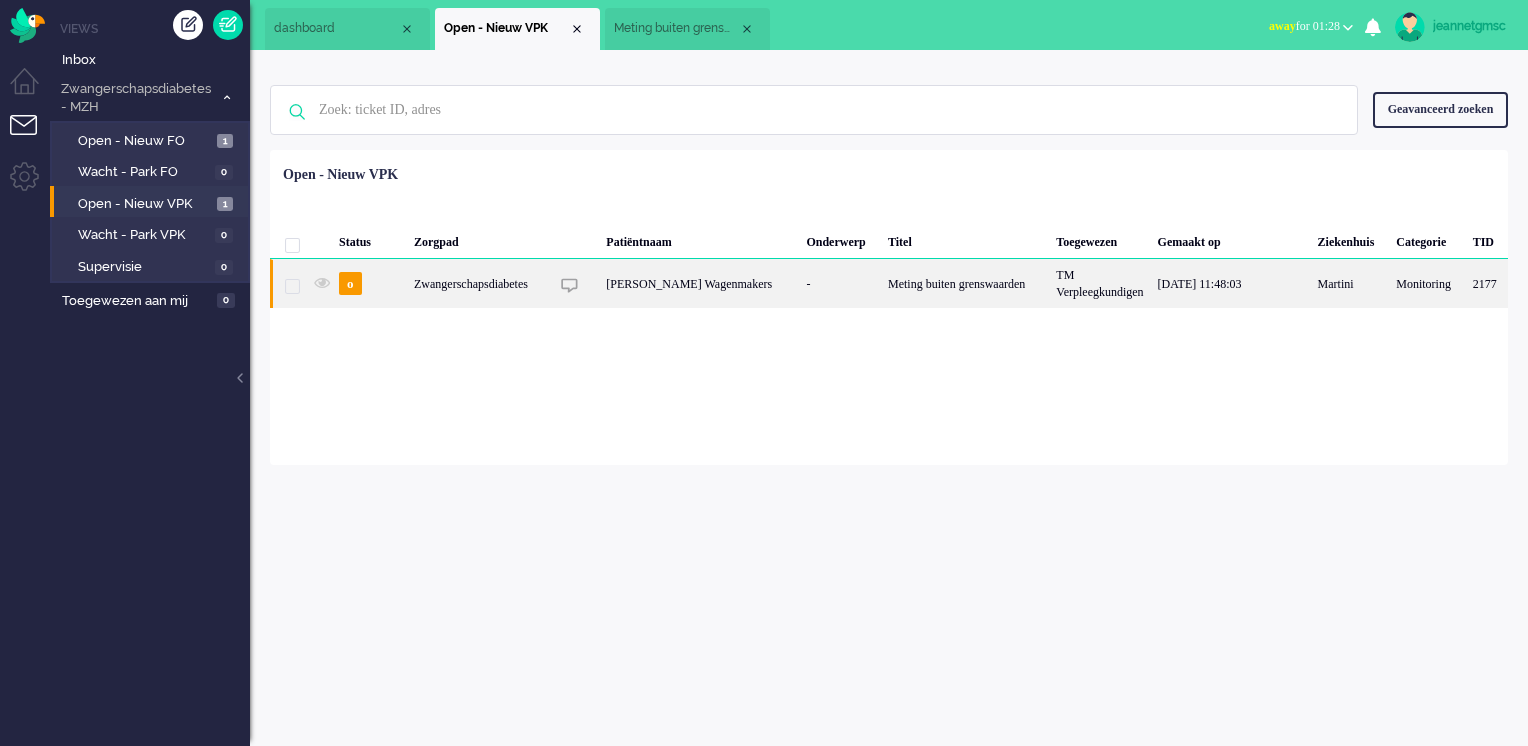click on "-" 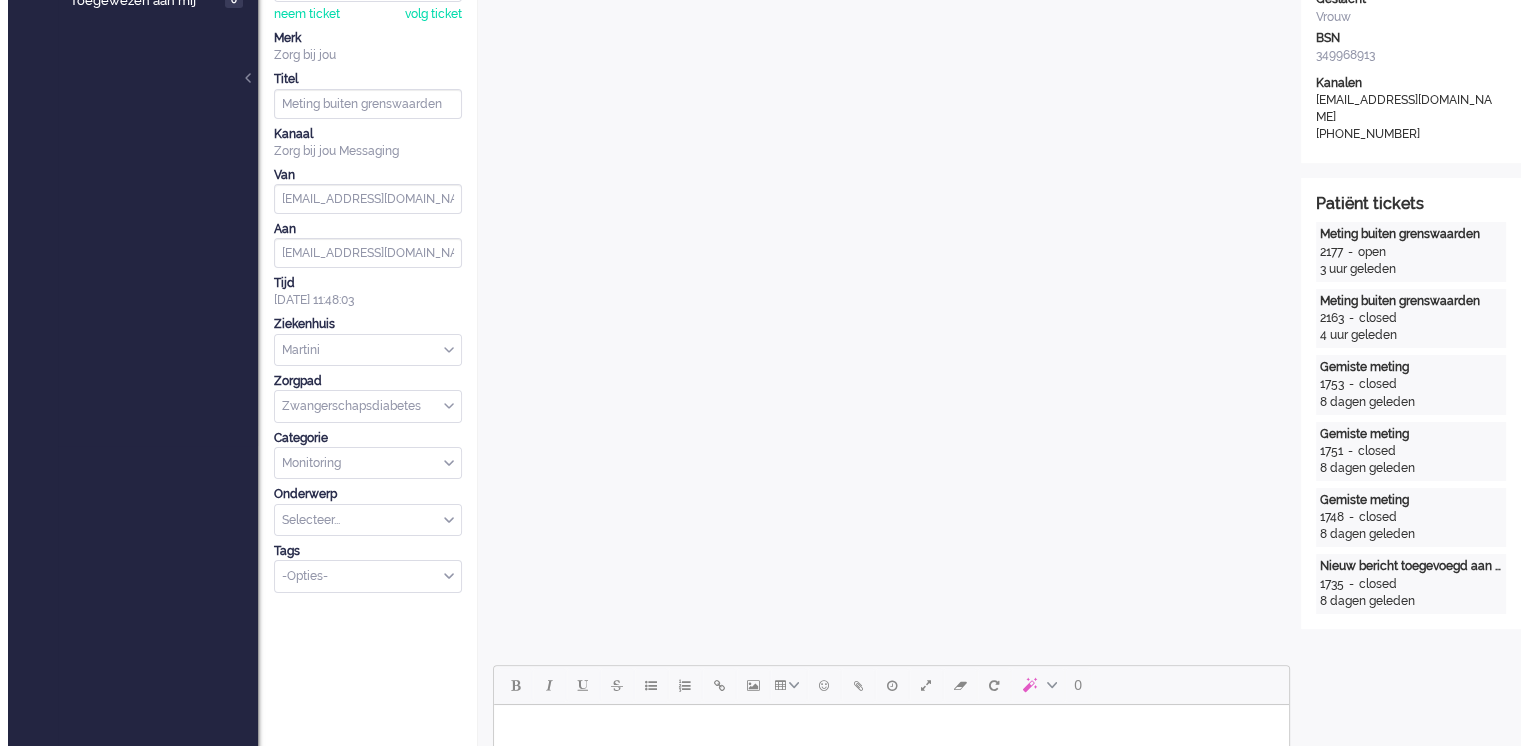 scroll, scrollTop: 0, scrollLeft: 0, axis: both 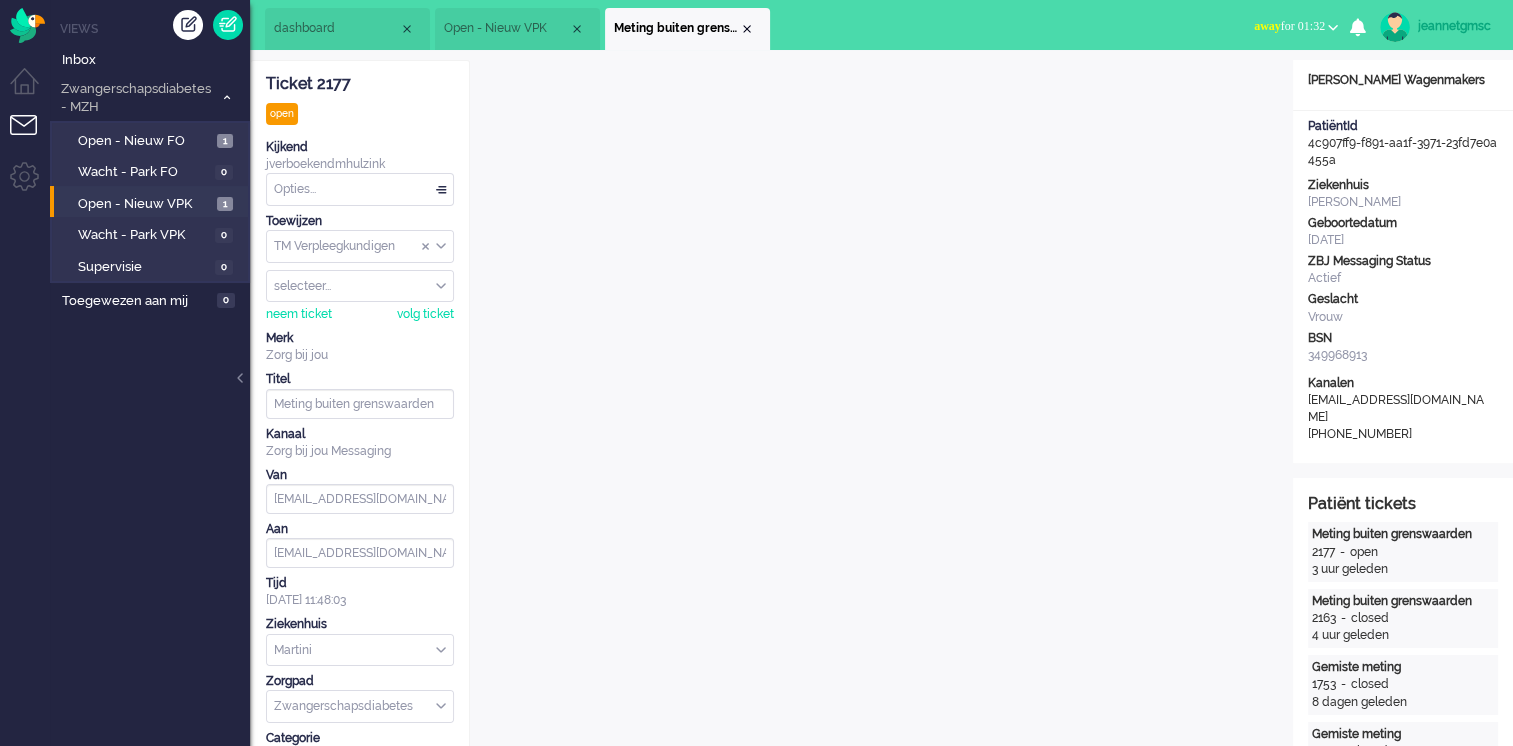 click on "Opties..." at bounding box center [360, 189] 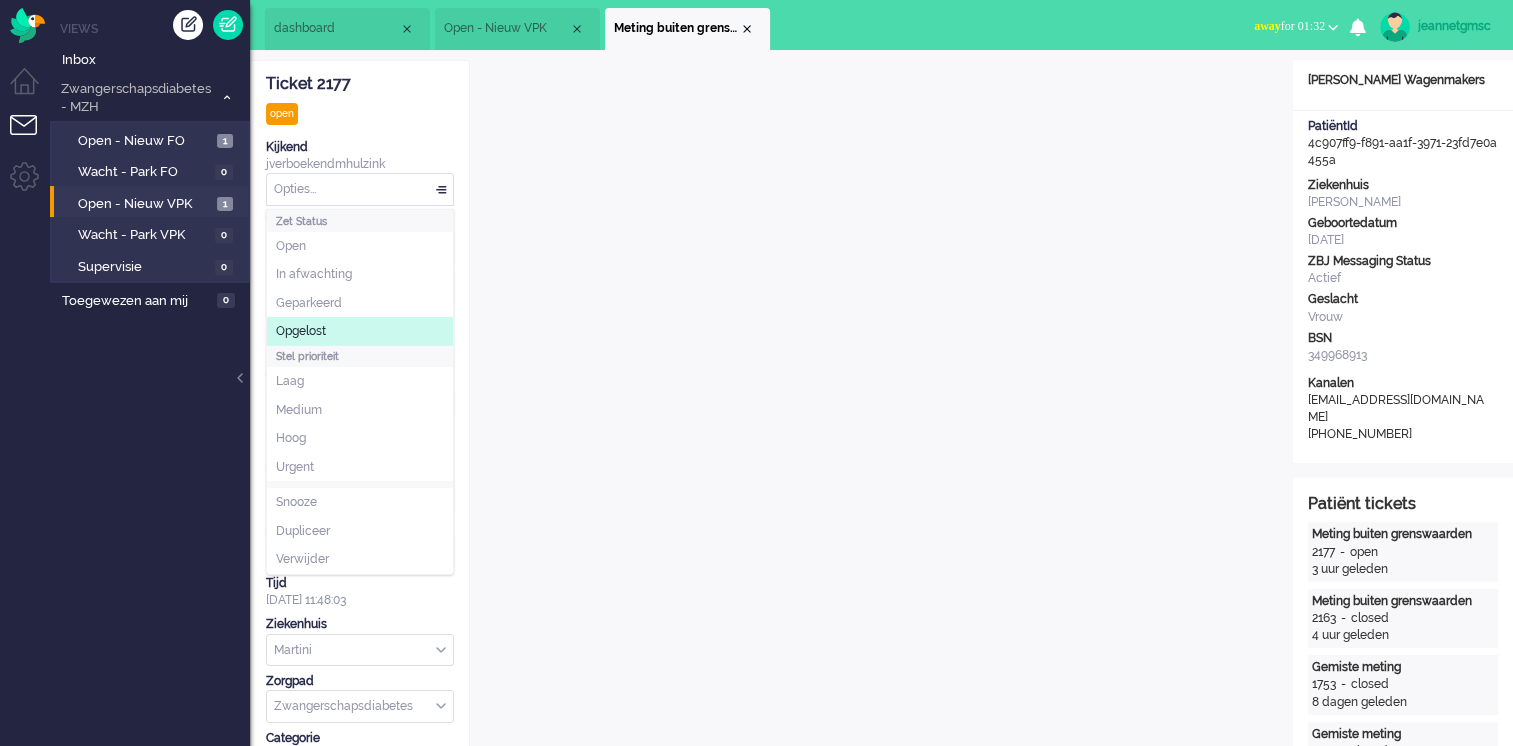 click on "Opgelost" 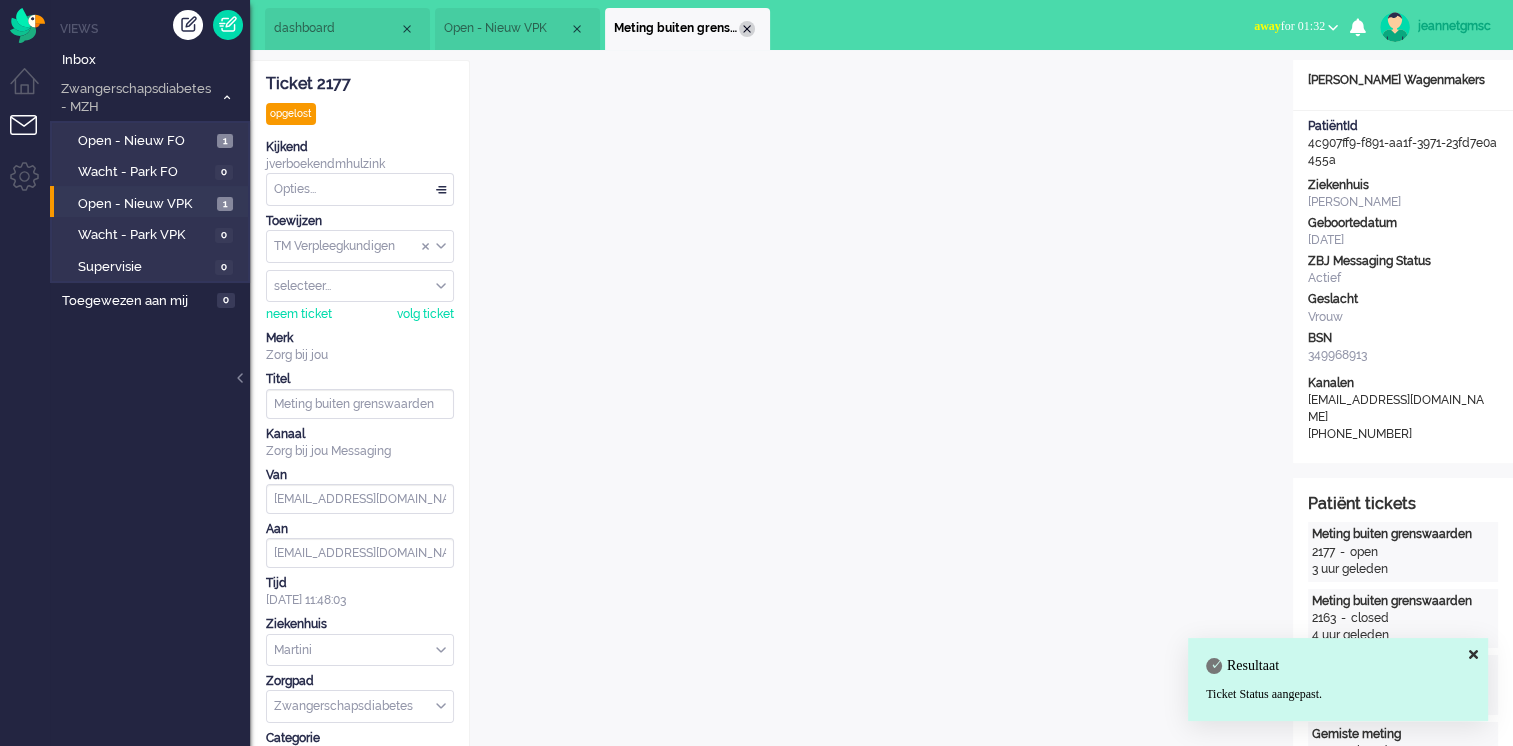 click at bounding box center [747, 29] 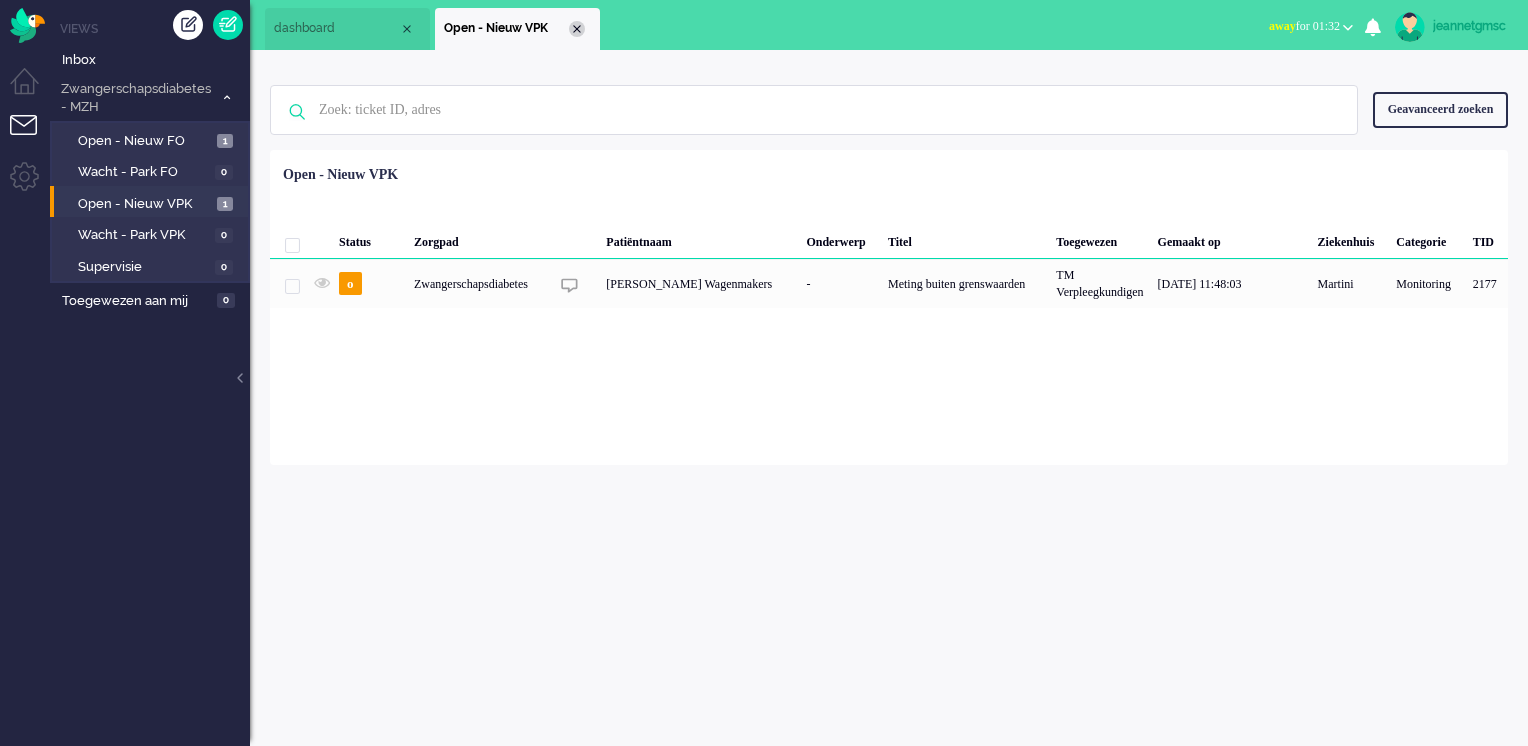 click at bounding box center (577, 29) 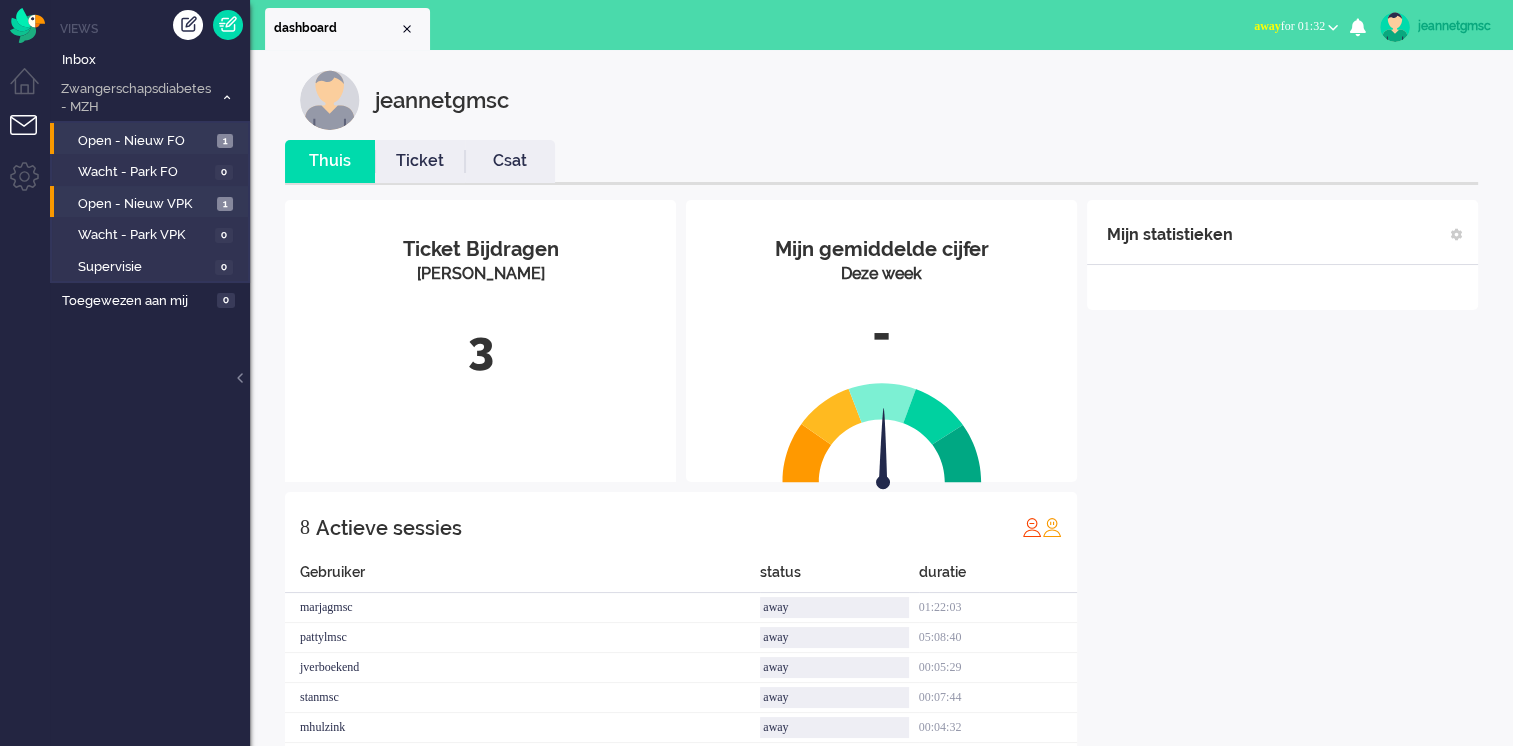 click on "Open - Nieuw FO
1" at bounding box center (149, 139) 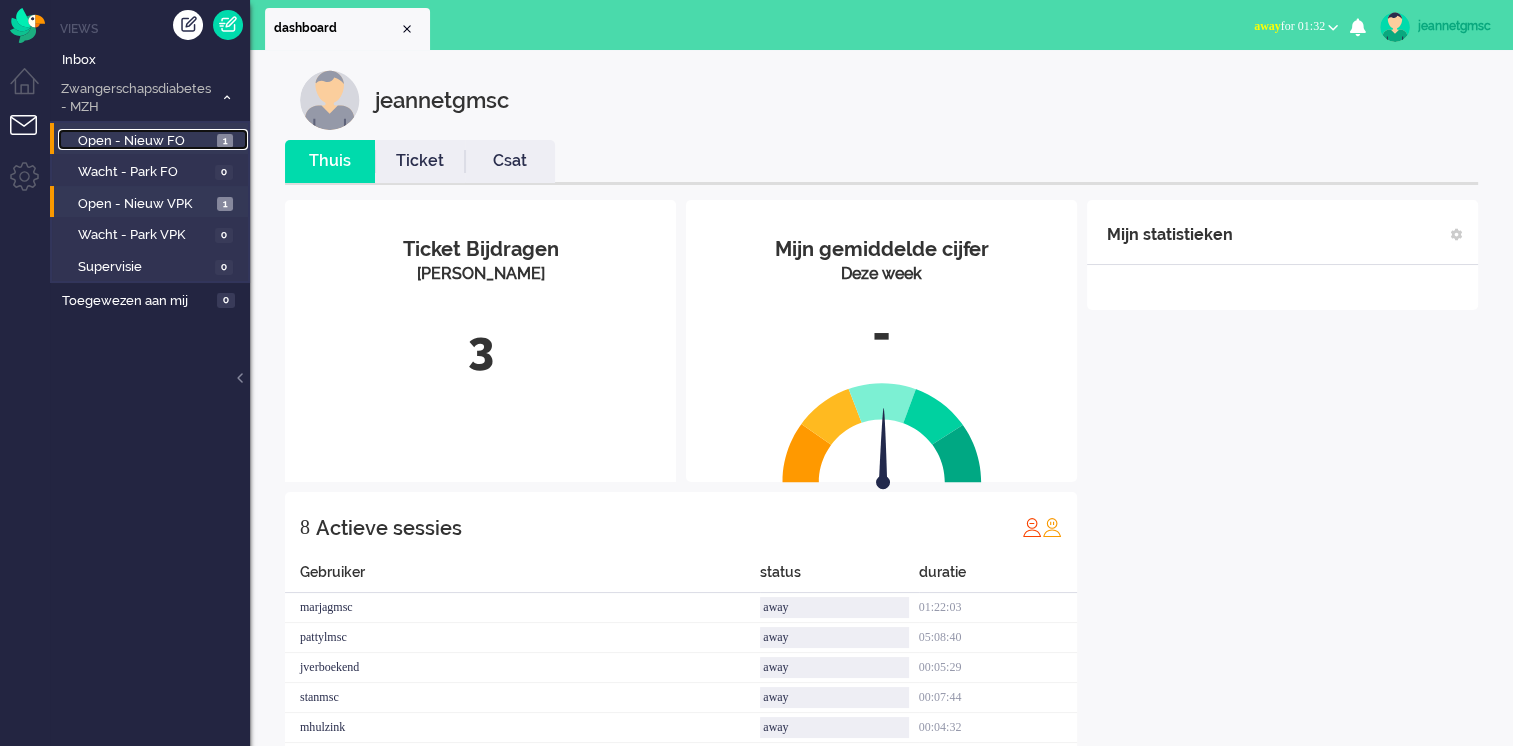 click on "Open - Nieuw FO" at bounding box center [145, 141] 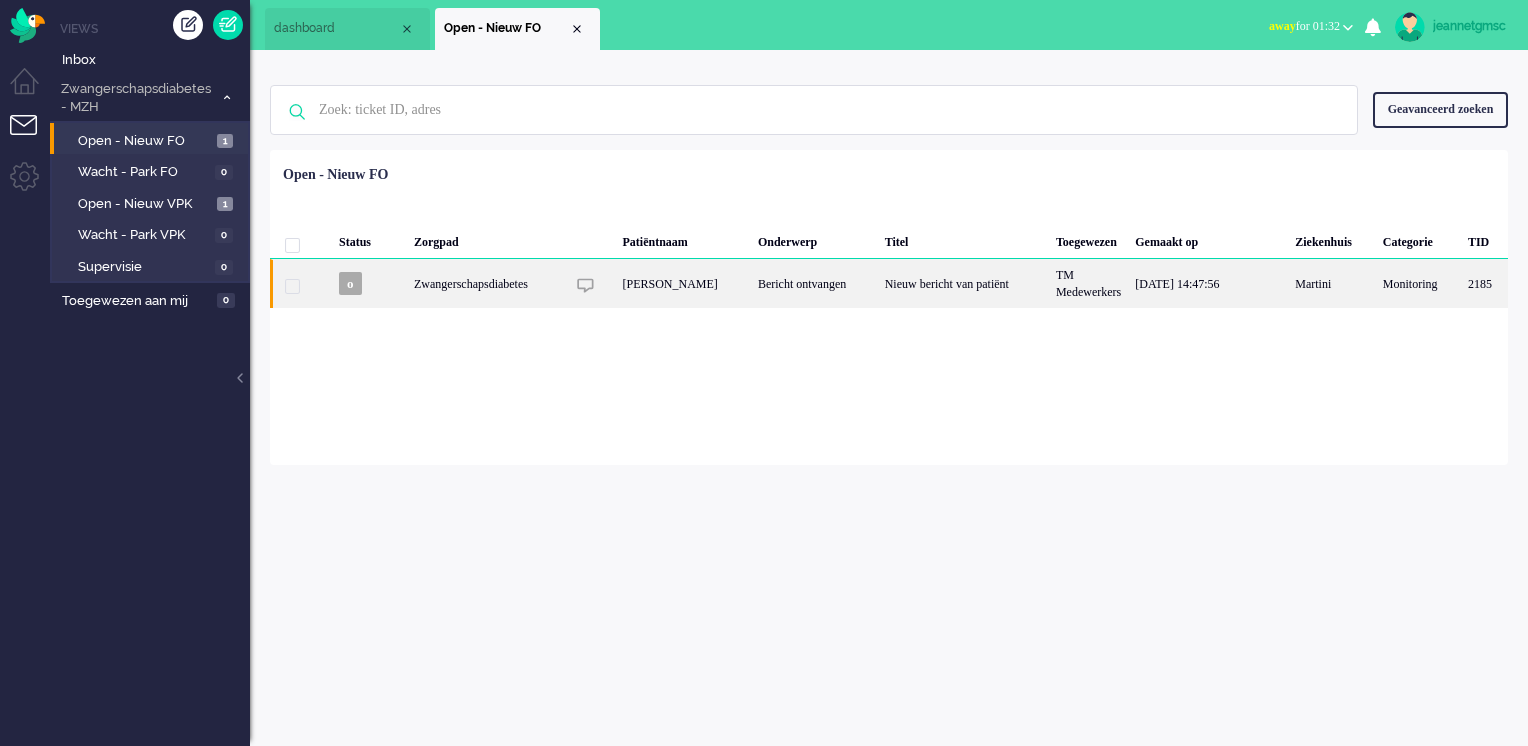 click on "[PERSON_NAME]" 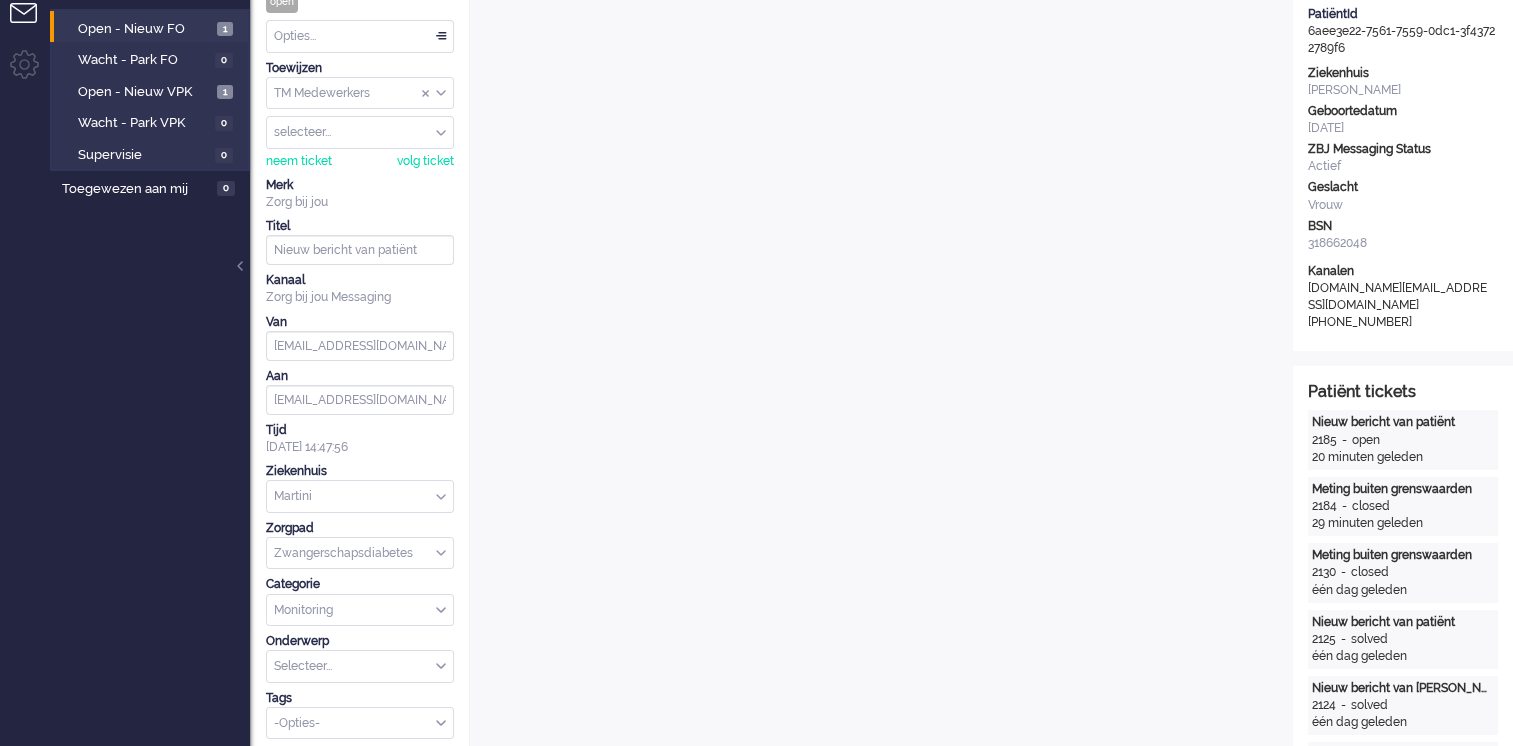 scroll, scrollTop: 0, scrollLeft: 0, axis: both 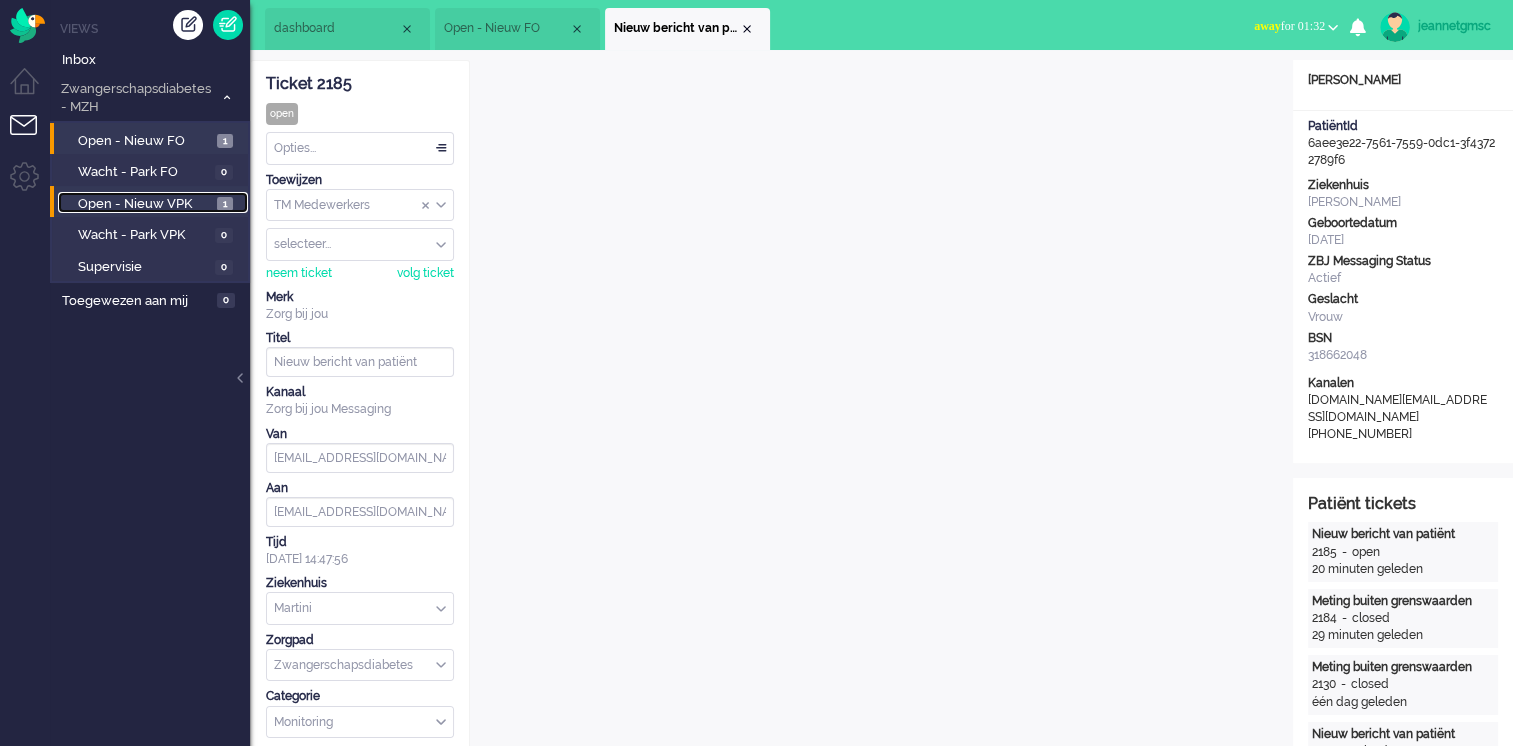 click on "Open - Nieuw VPK" at bounding box center (145, 204) 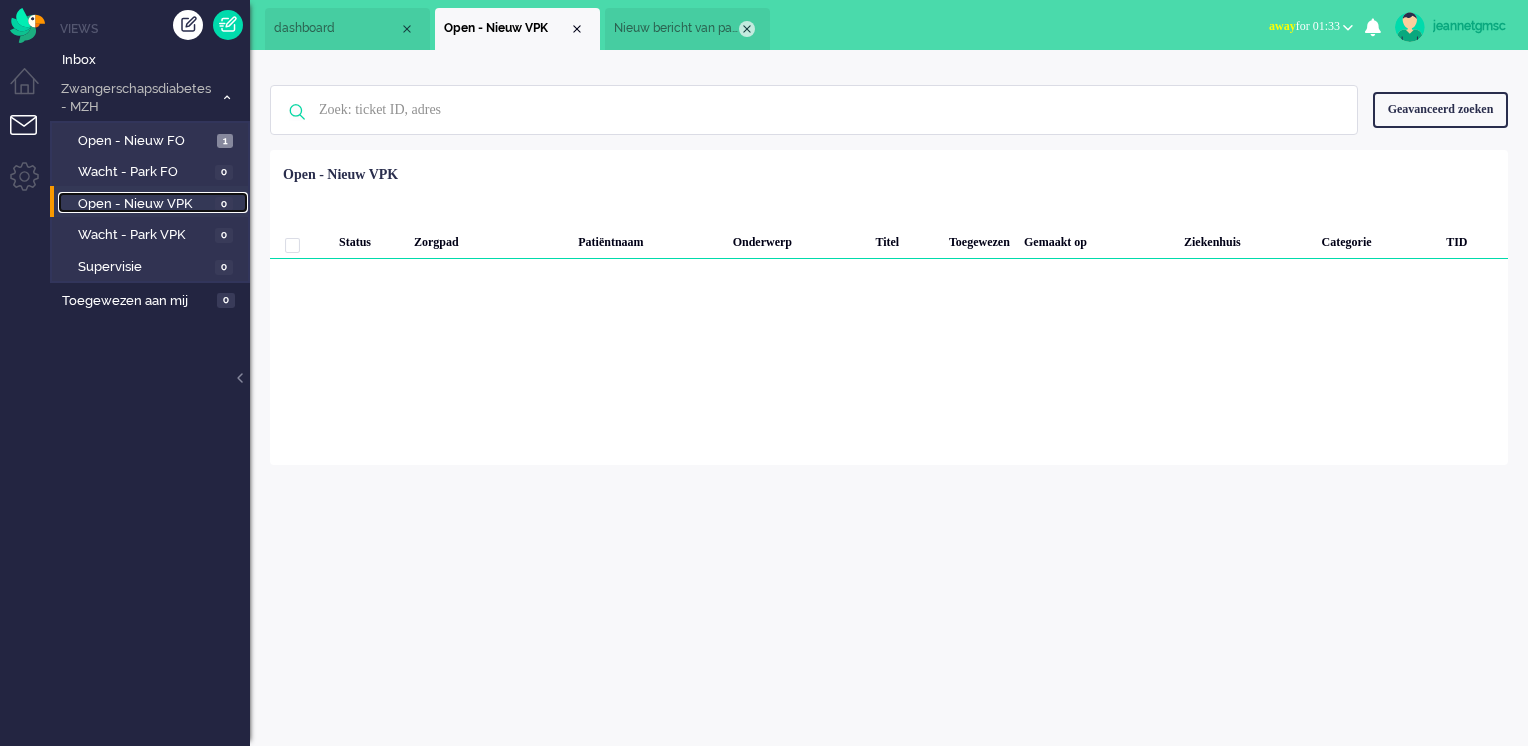 click at bounding box center [747, 29] 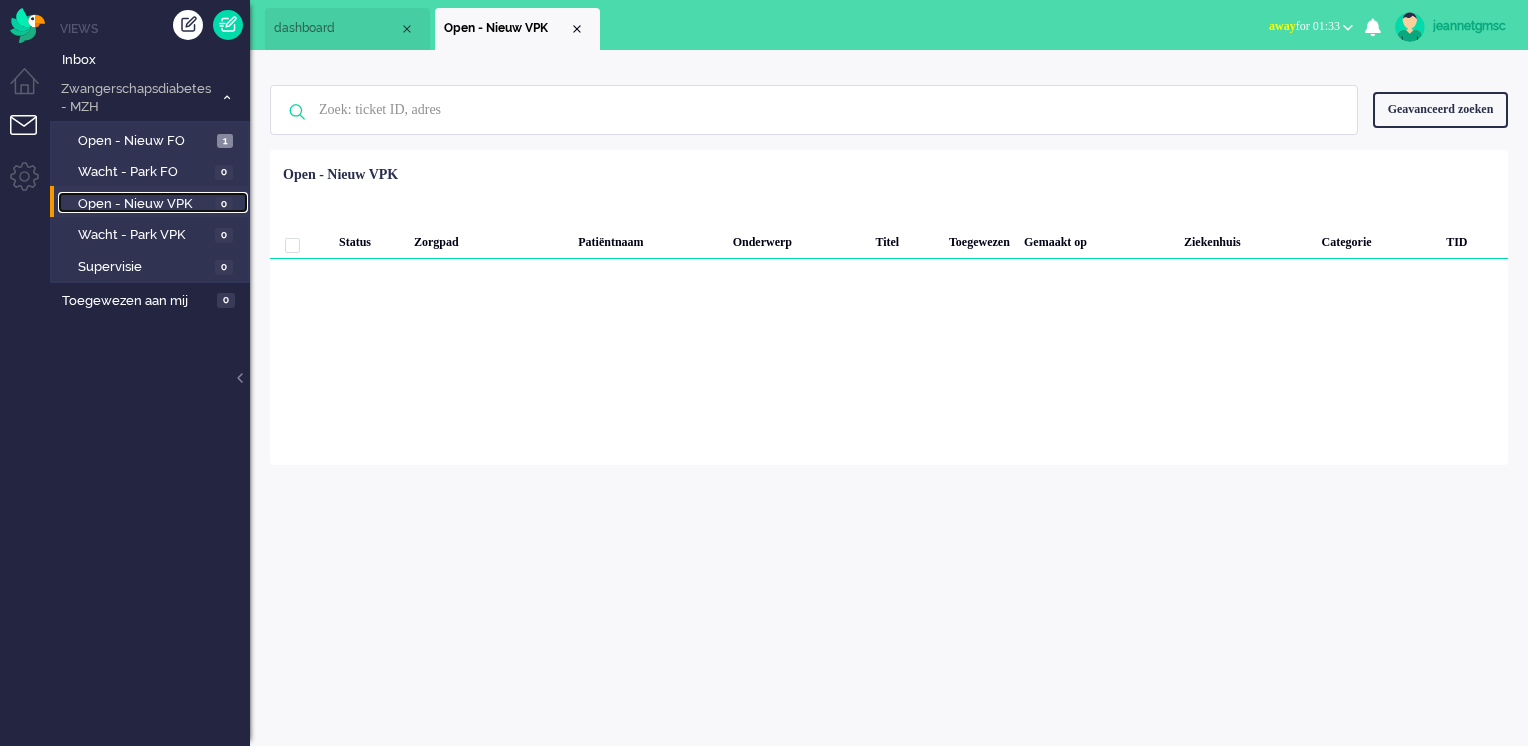 click on "Open - Nieuw VPK" at bounding box center (517, 29) 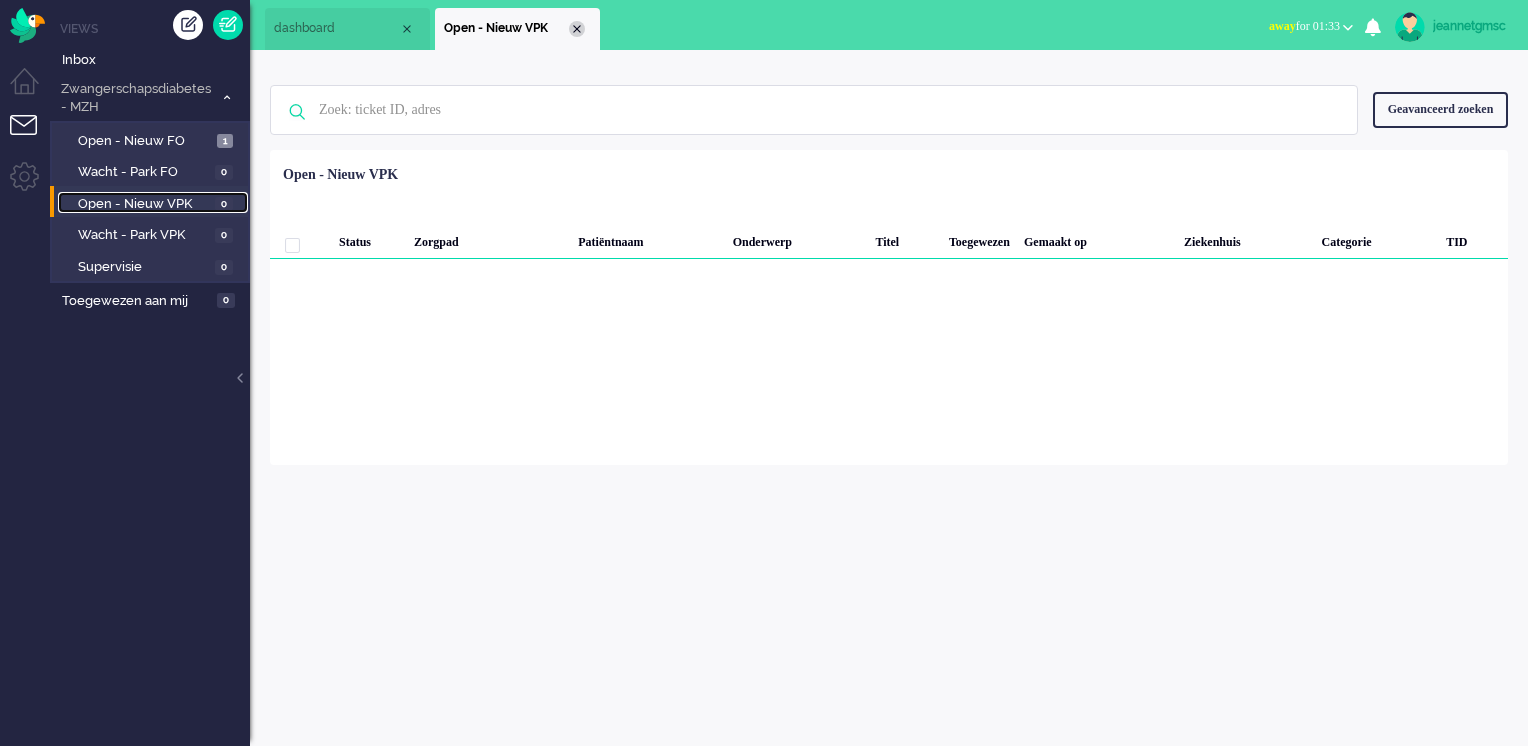 click at bounding box center (577, 29) 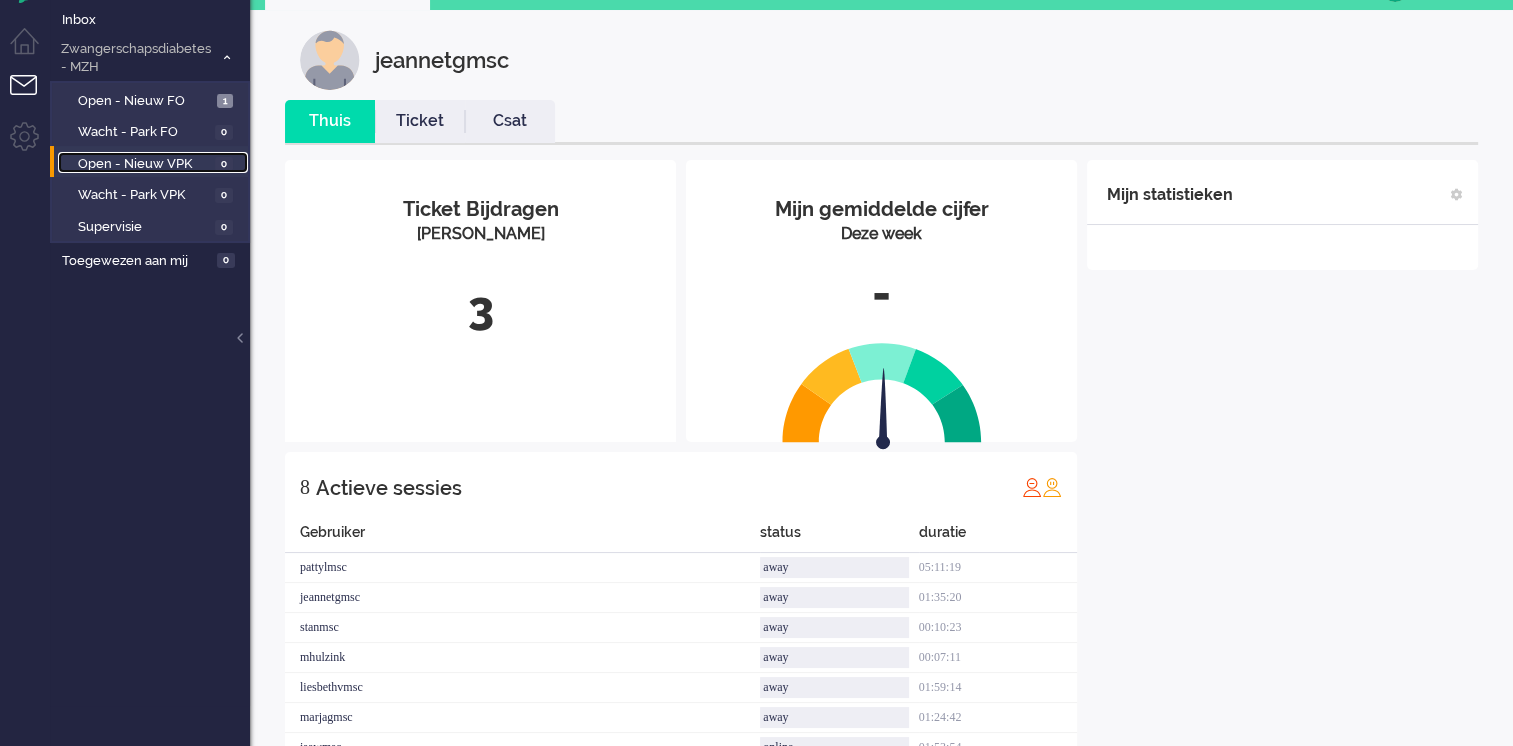 scroll, scrollTop: 0, scrollLeft: 0, axis: both 